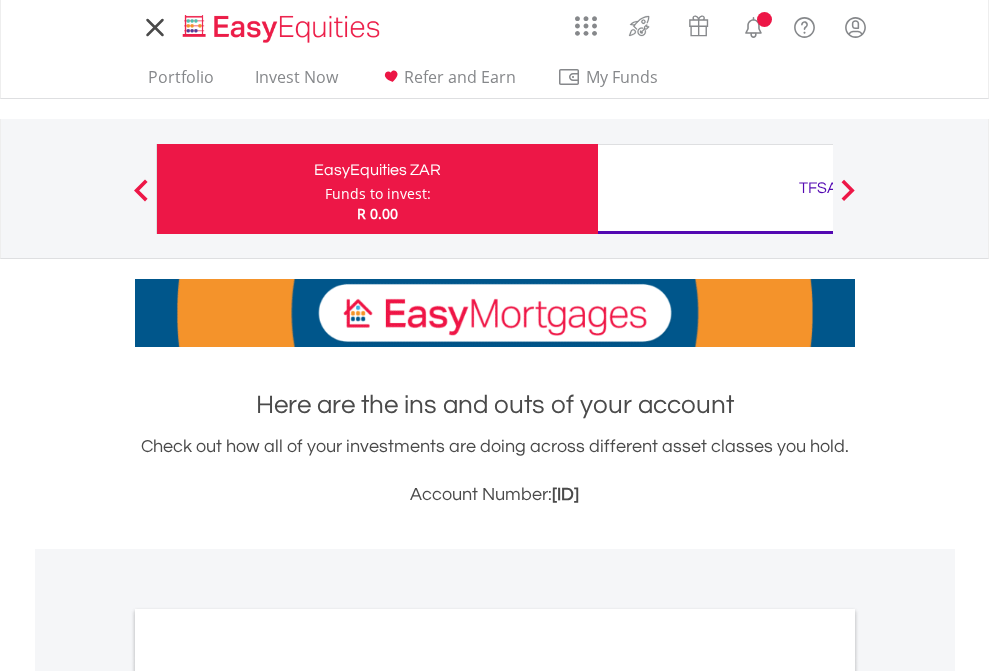 scroll, scrollTop: 0, scrollLeft: 0, axis: both 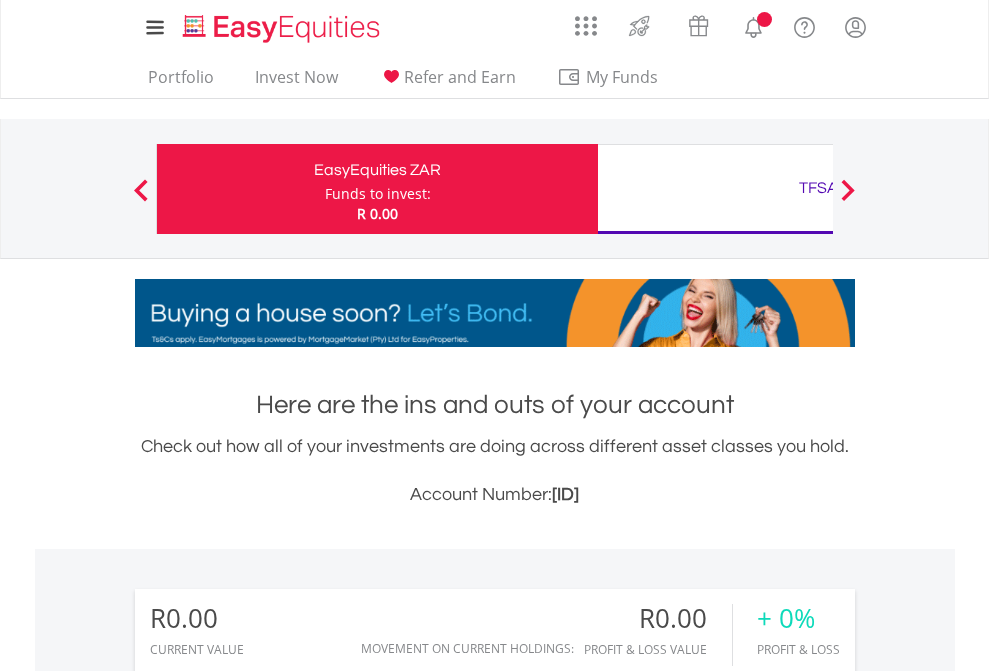 click on "Funds to invest:" at bounding box center (378, 194) 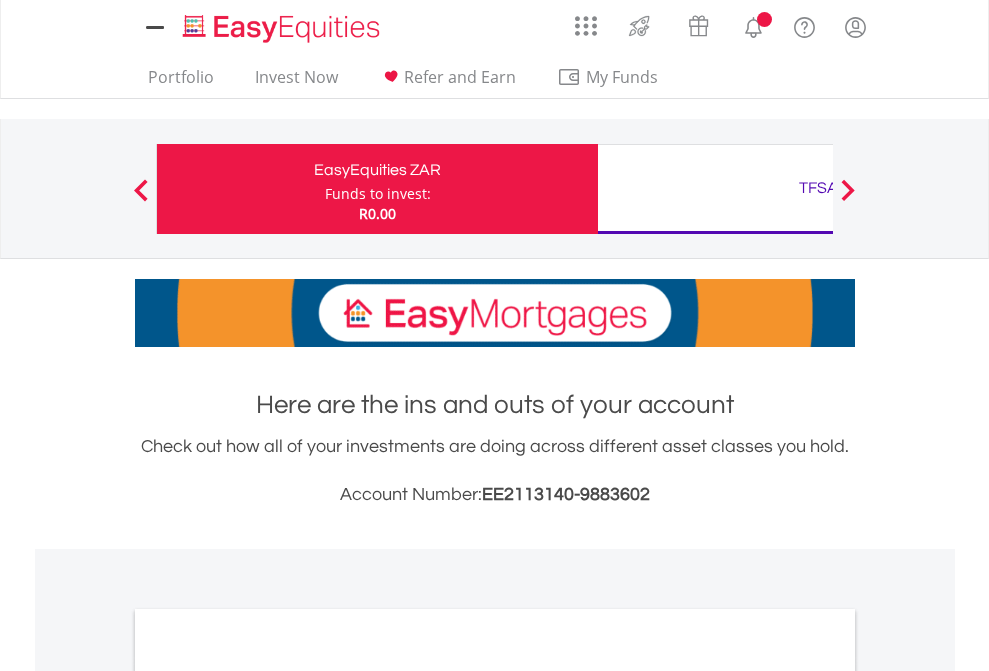 scroll, scrollTop: 0, scrollLeft: 0, axis: both 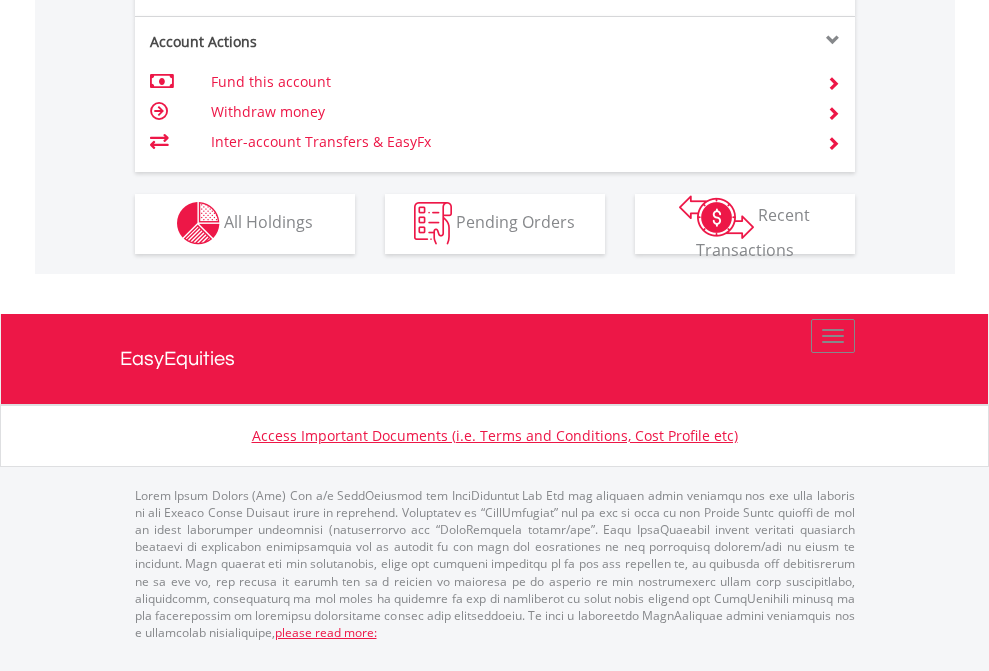 click on "Investment types" at bounding box center (706, -353) 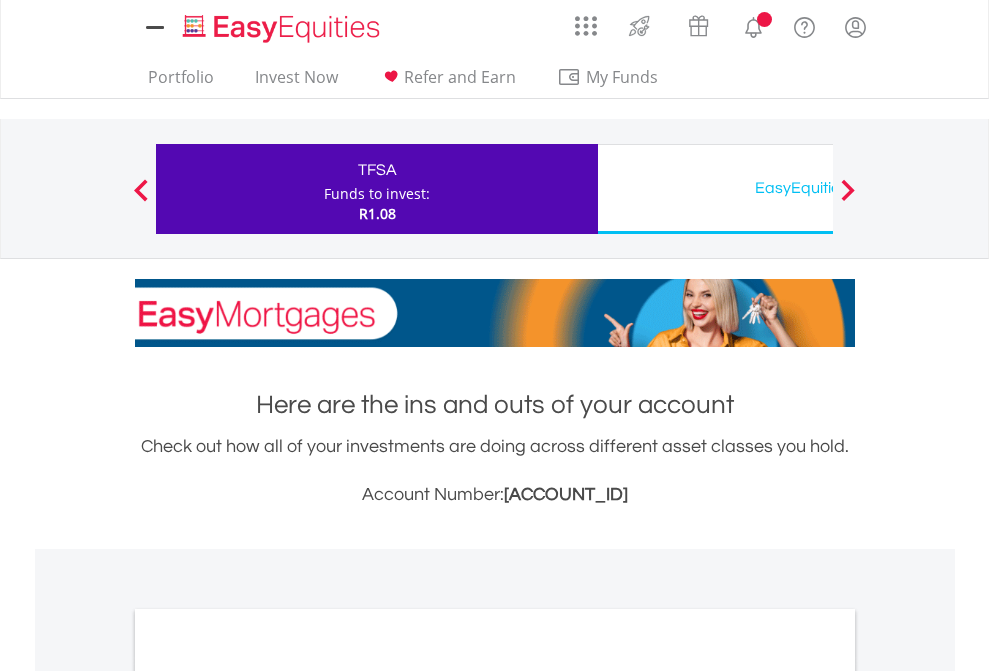 scroll, scrollTop: 0, scrollLeft: 0, axis: both 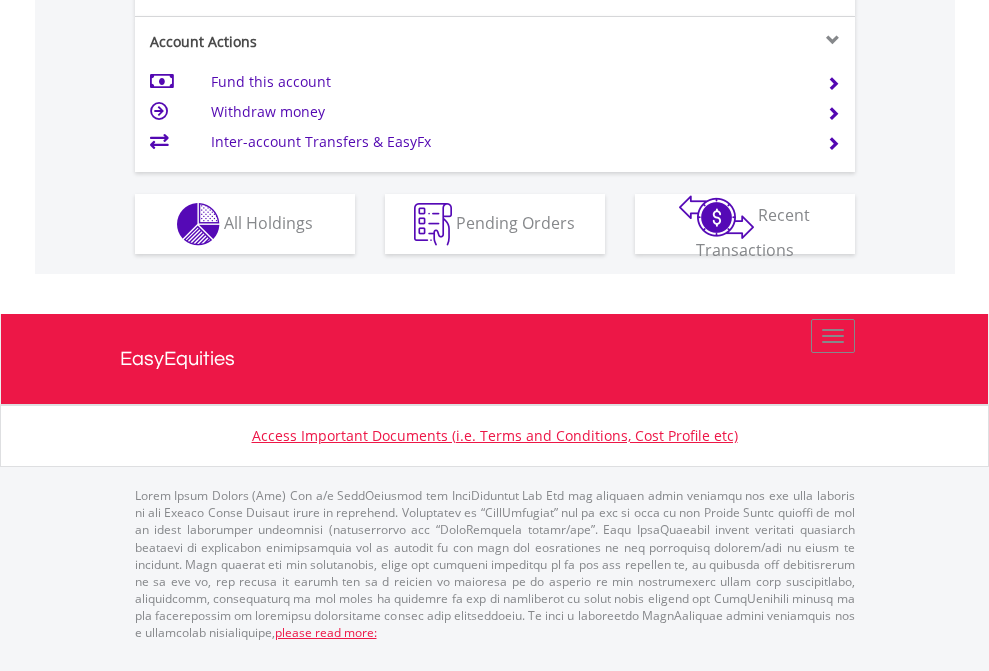 click on "Investment types" at bounding box center [706, -337] 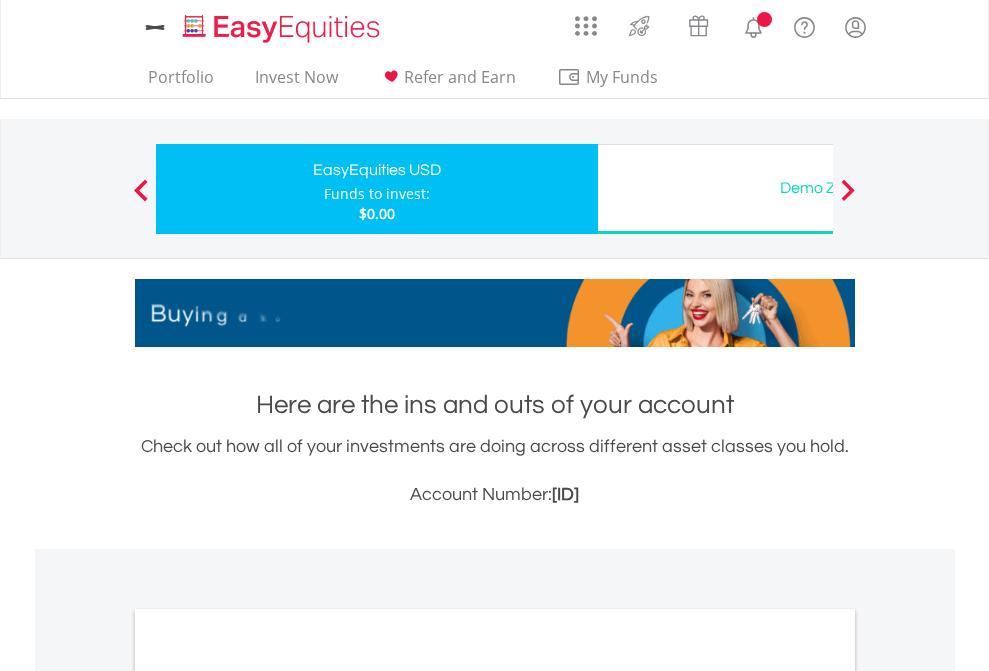 scroll, scrollTop: 0, scrollLeft: 0, axis: both 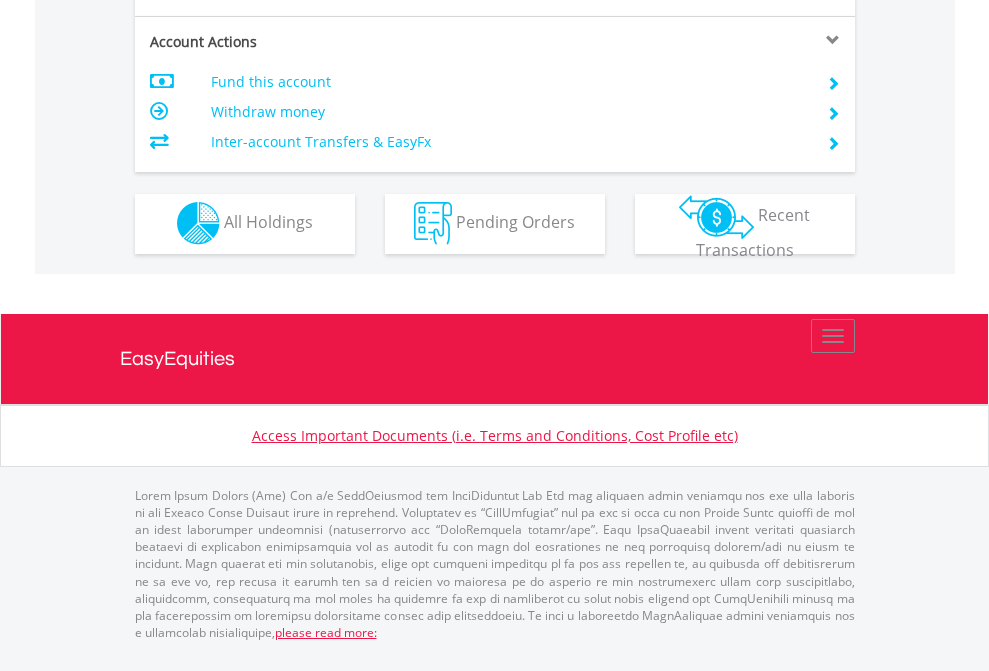 click on "Investment types" at bounding box center [706, -353] 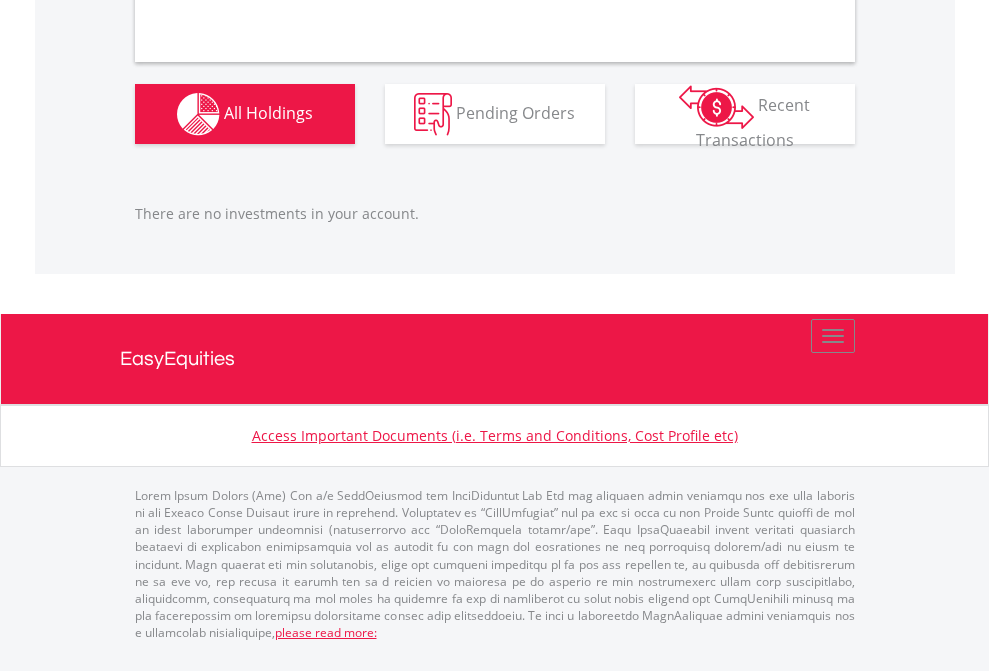 scroll, scrollTop: 1980, scrollLeft: 0, axis: vertical 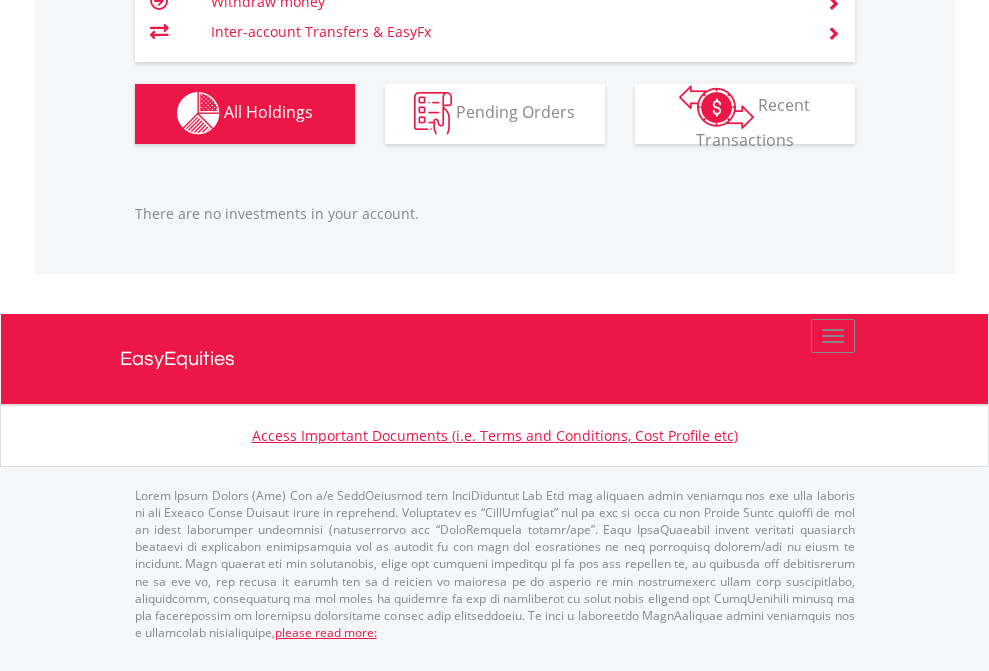 click on "TFSA" at bounding box center (818, -1142) 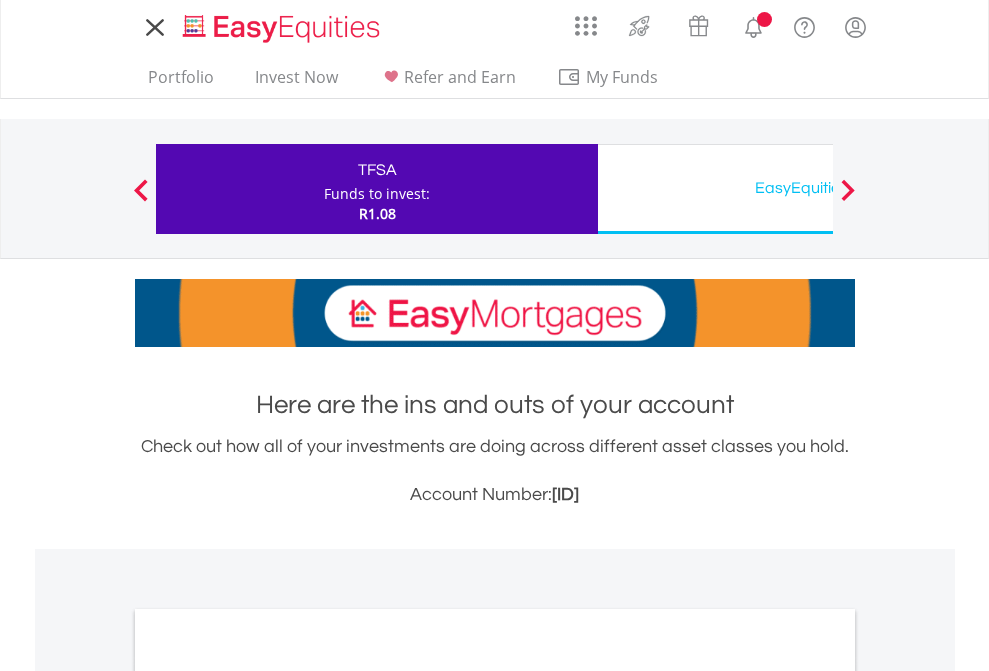 scroll, scrollTop: 0, scrollLeft: 0, axis: both 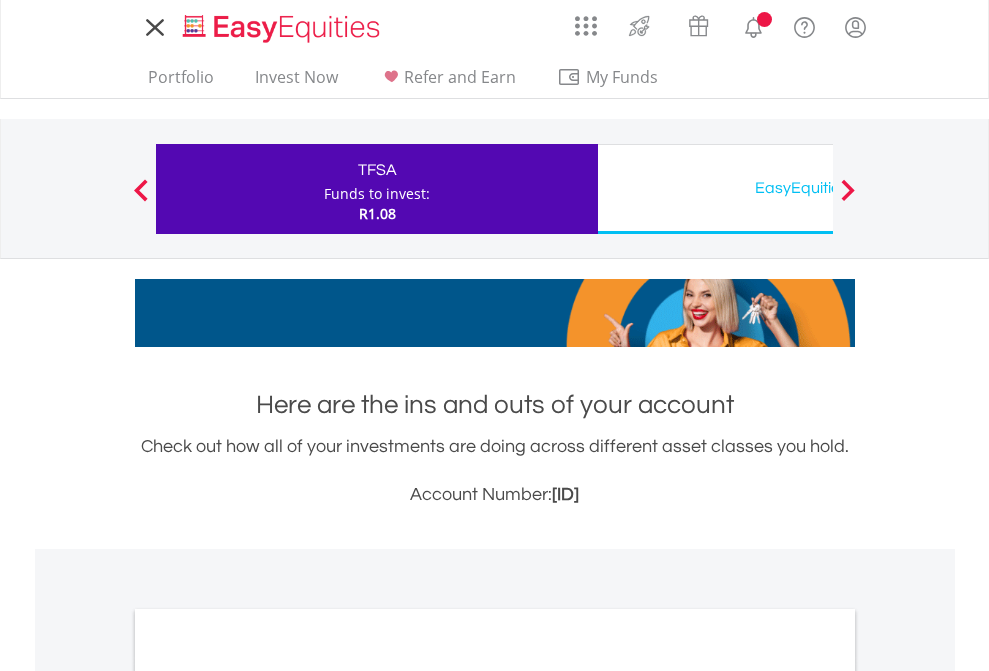 click on "All Holdings" at bounding box center [268, 1096] 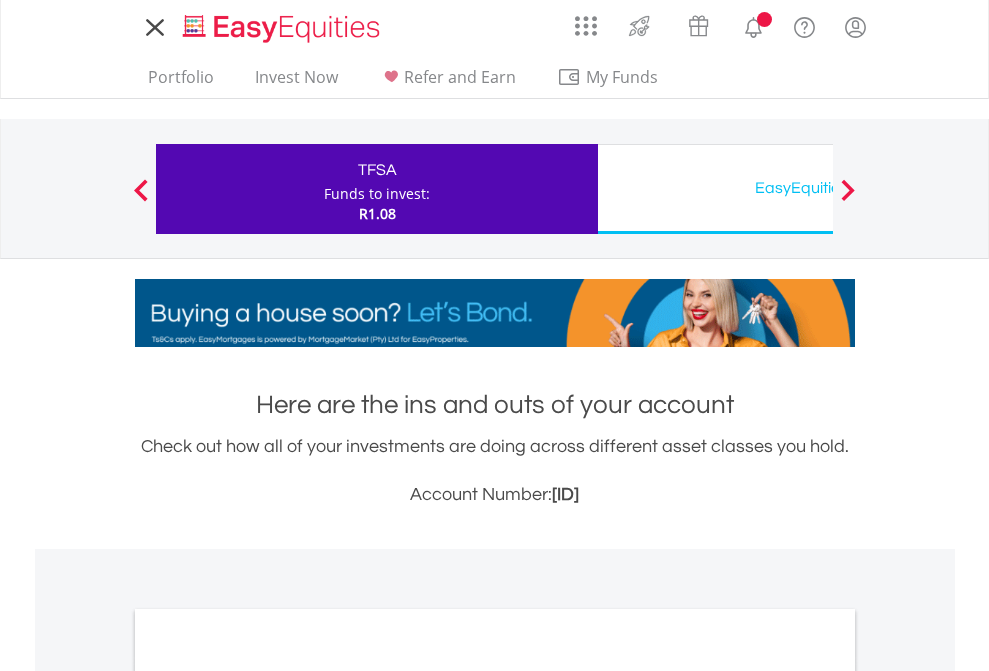 scroll, scrollTop: 1202, scrollLeft: 0, axis: vertical 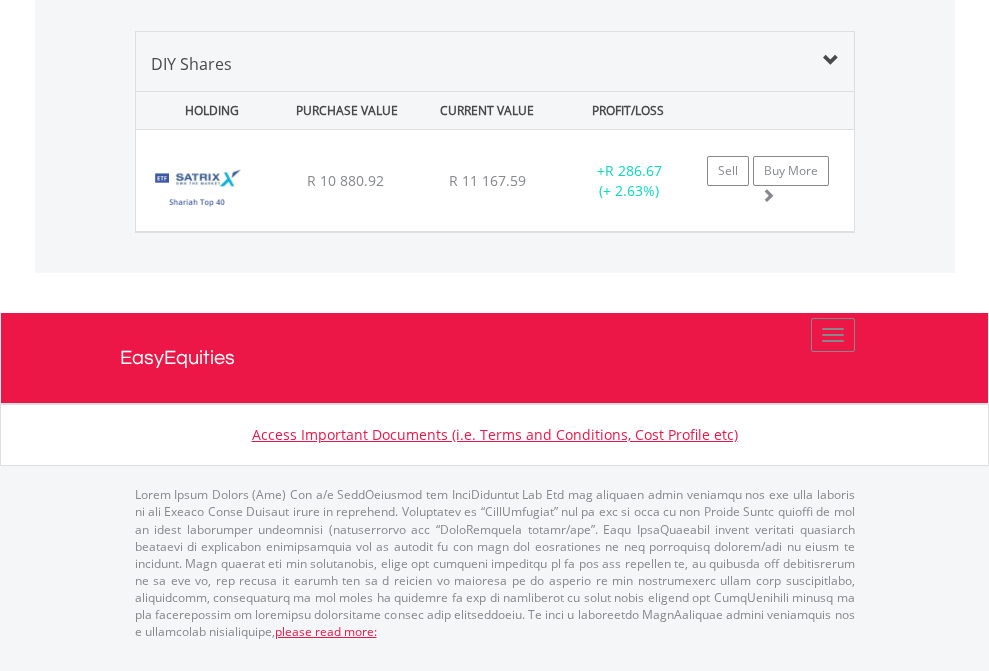 click on "EasyEquities USD" at bounding box center [818, -1339] 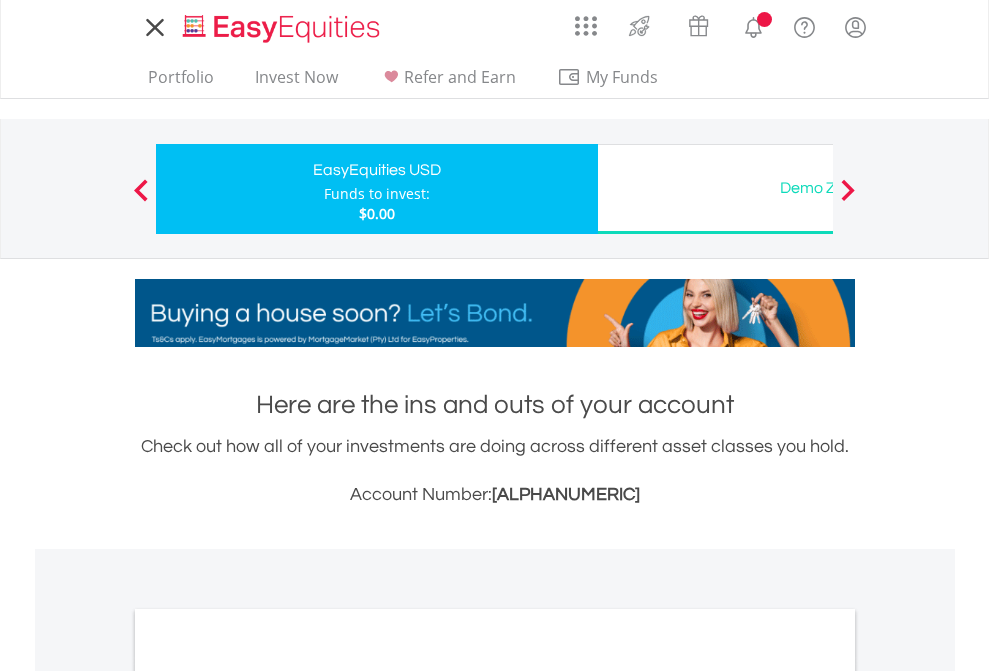 scroll, scrollTop: 0, scrollLeft: 0, axis: both 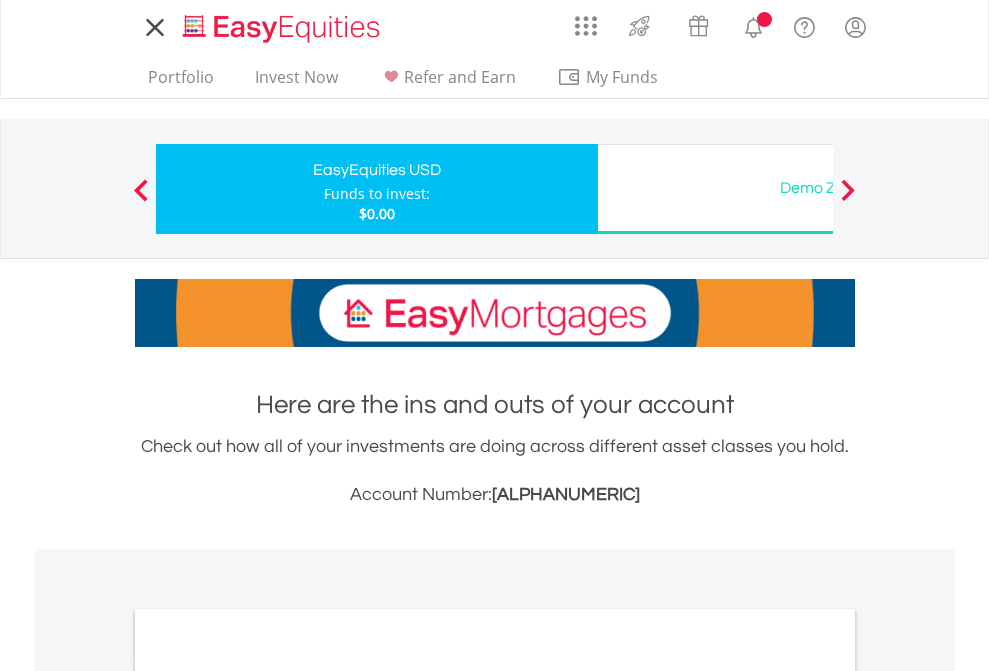 click on "All Holdings" at bounding box center (268, 1096) 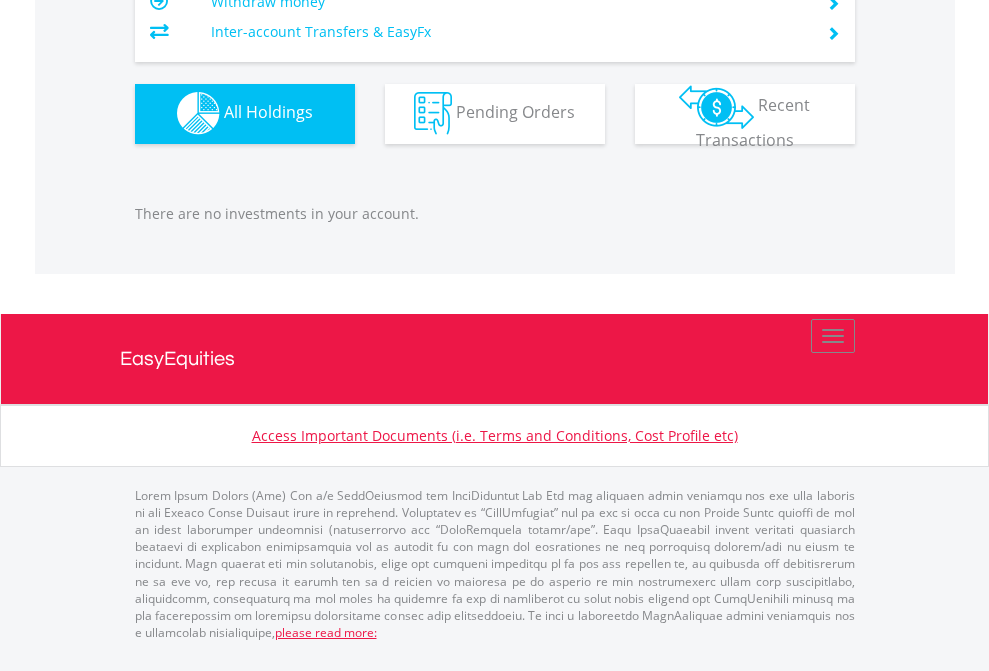 scroll, scrollTop: 1980, scrollLeft: 0, axis: vertical 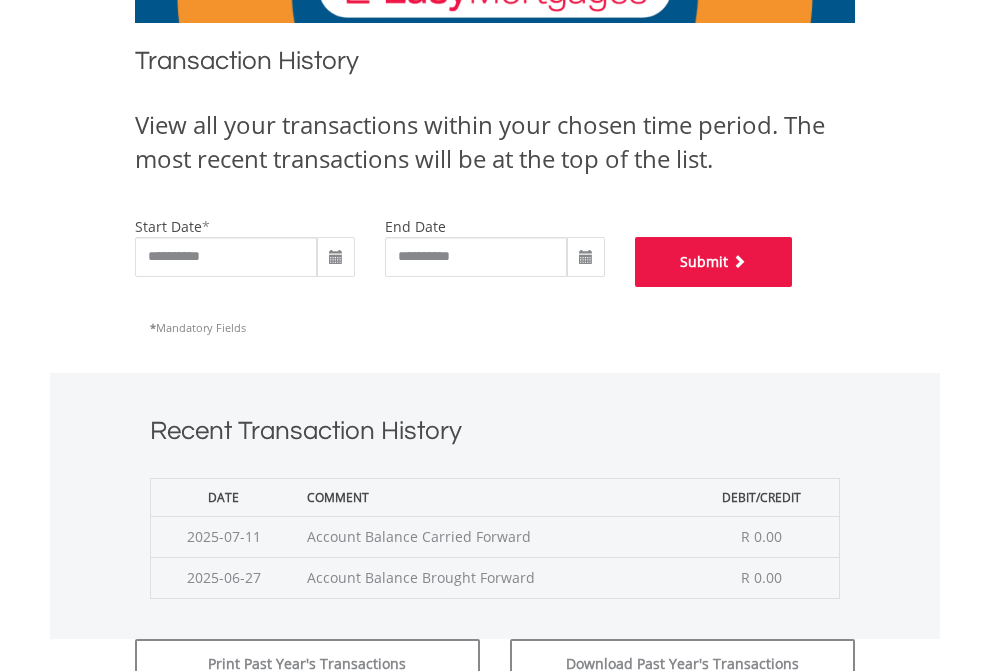 click on "Submit" at bounding box center [714, 262] 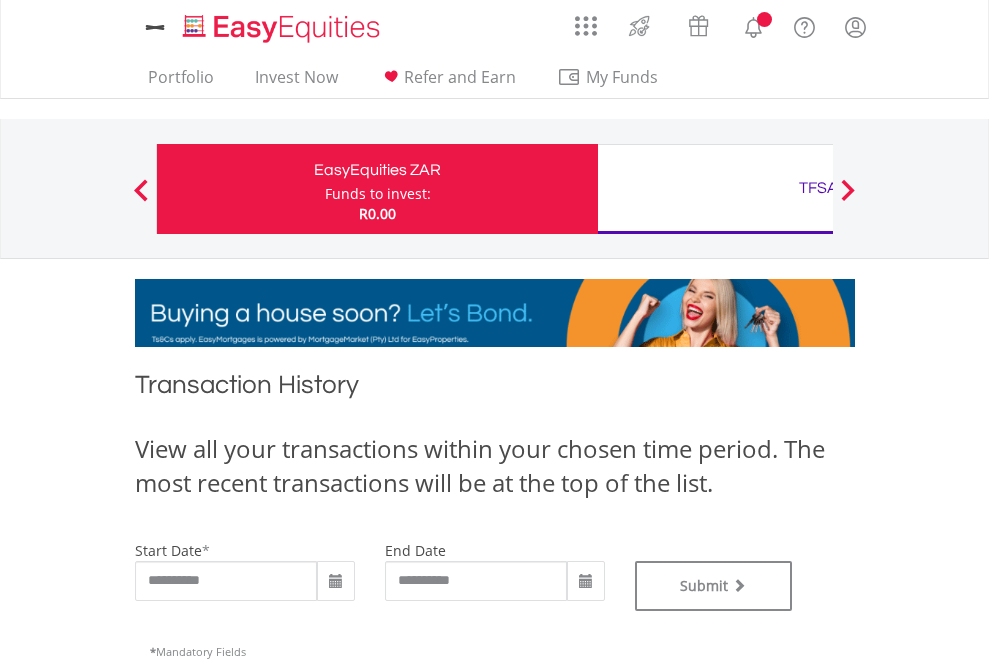 scroll, scrollTop: 0, scrollLeft: 0, axis: both 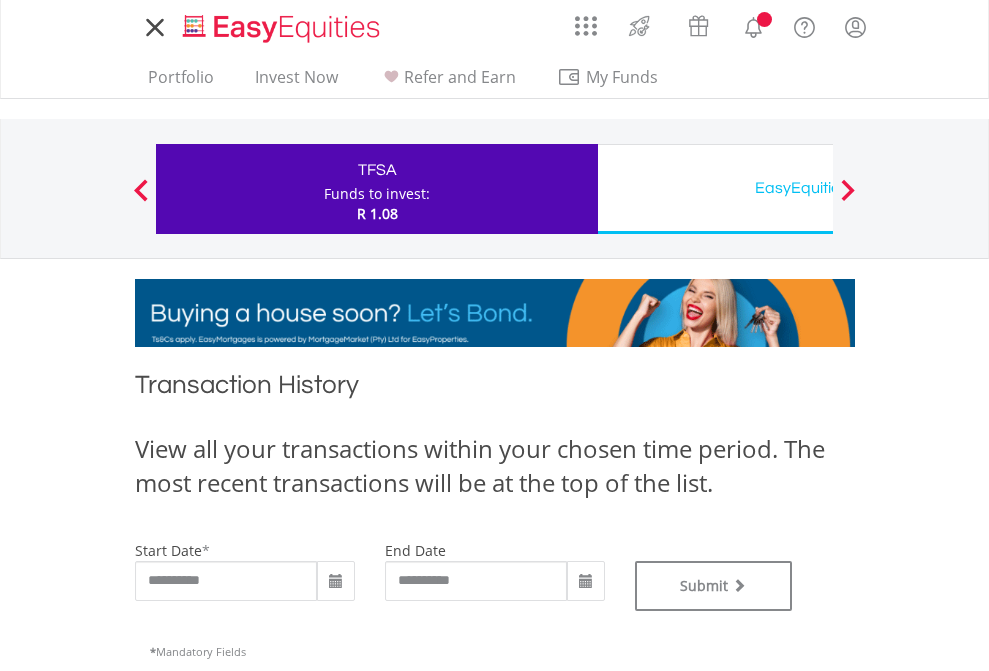 type on "**********" 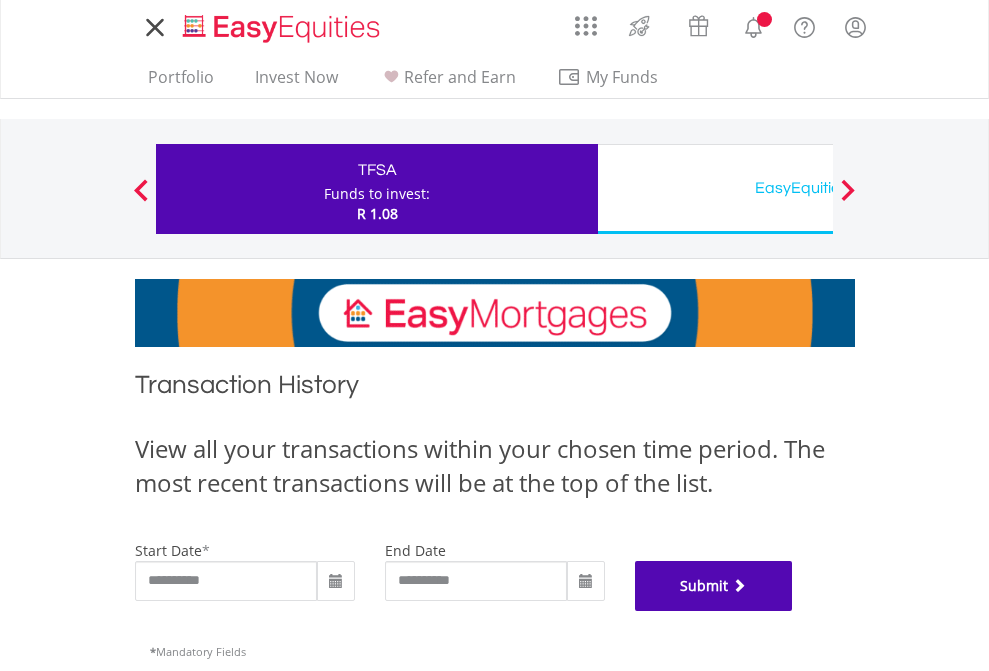 click on "Submit" at bounding box center (714, 586) 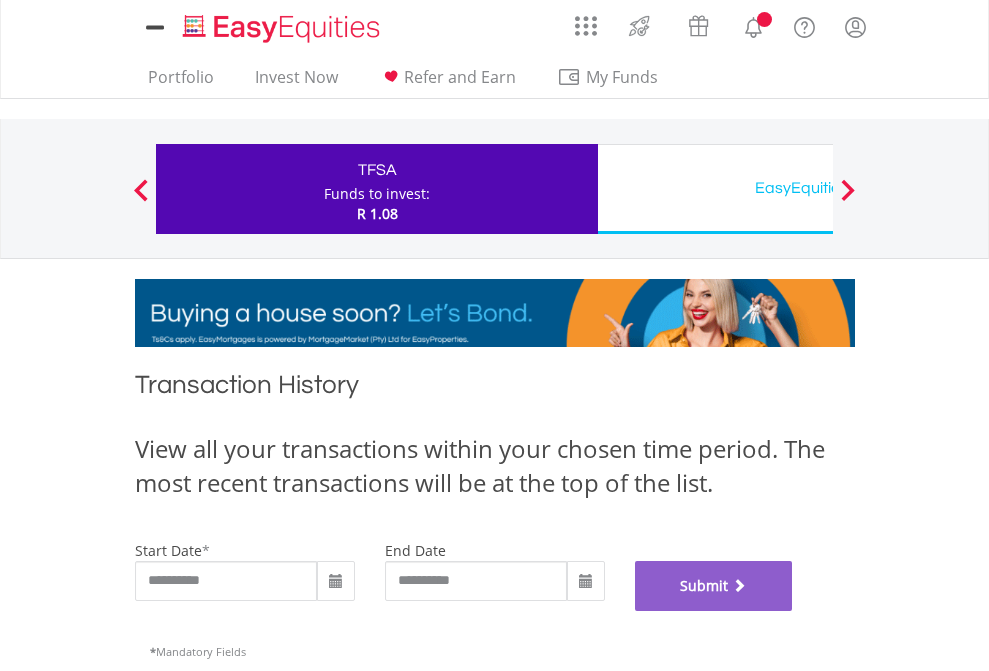 scroll, scrollTop: 811, scrollLeft: 0, axis: vertical 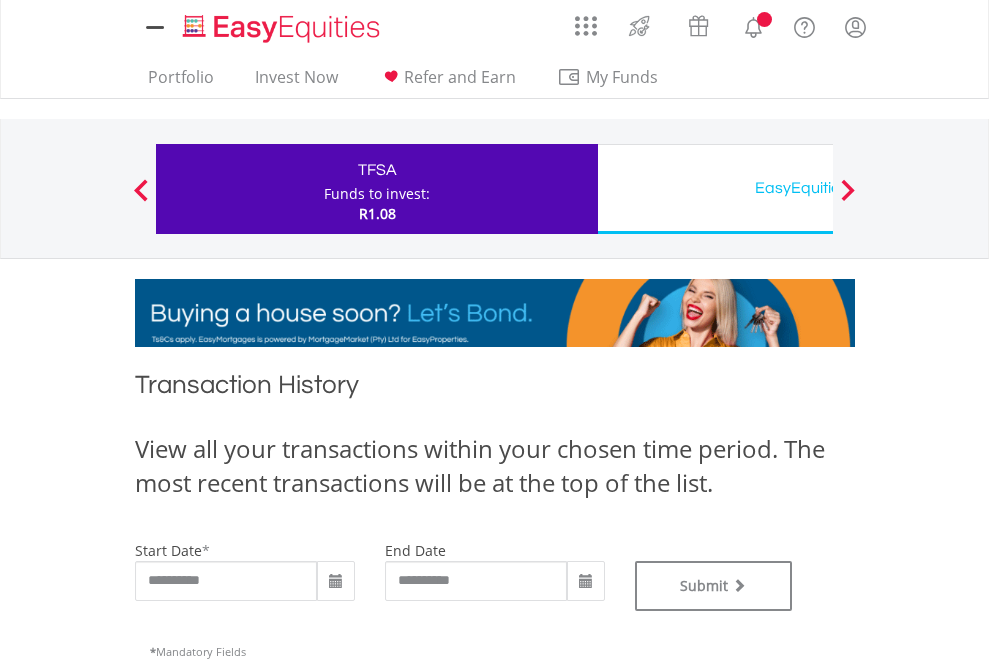 click on "EasyEquities USD" at bounding box center [818, 188] 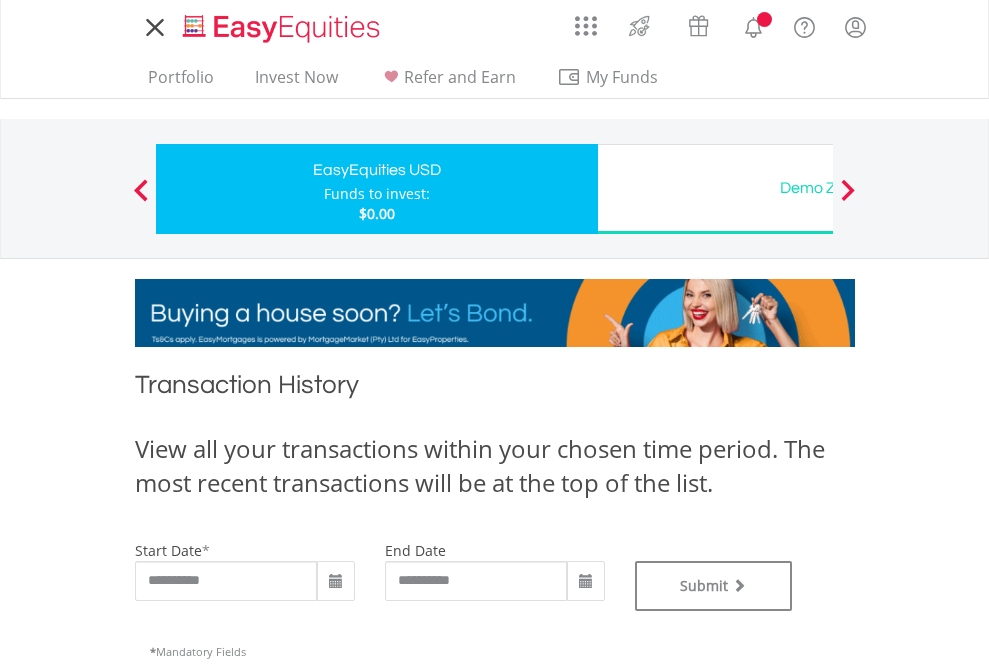 scroll, scrollTop: 0, scrollLeft: 0, axis: both 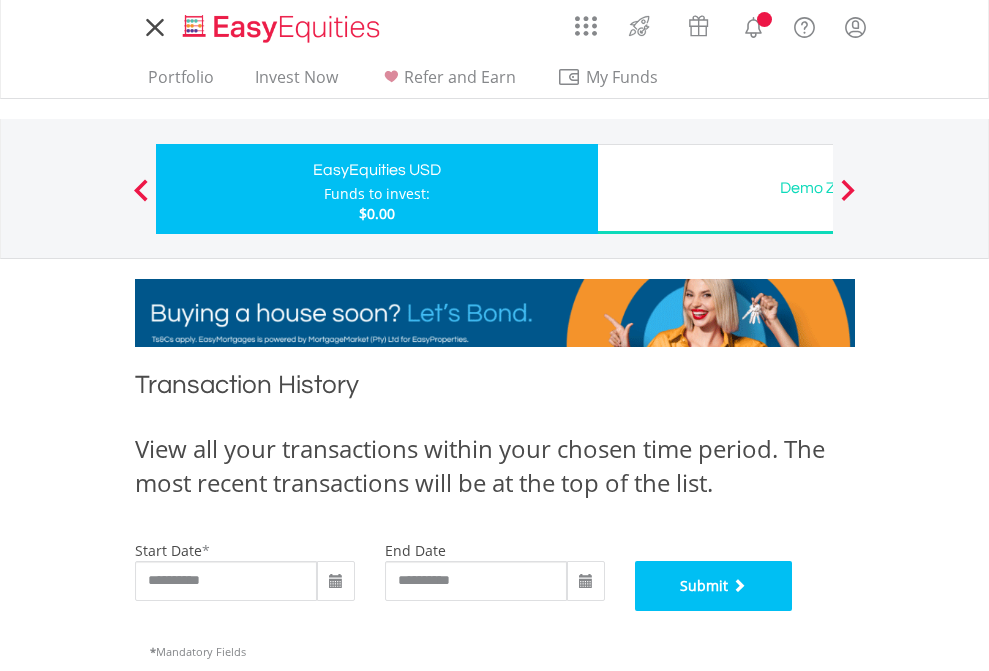 click on "Submit" at bounding box center (714, 586) 